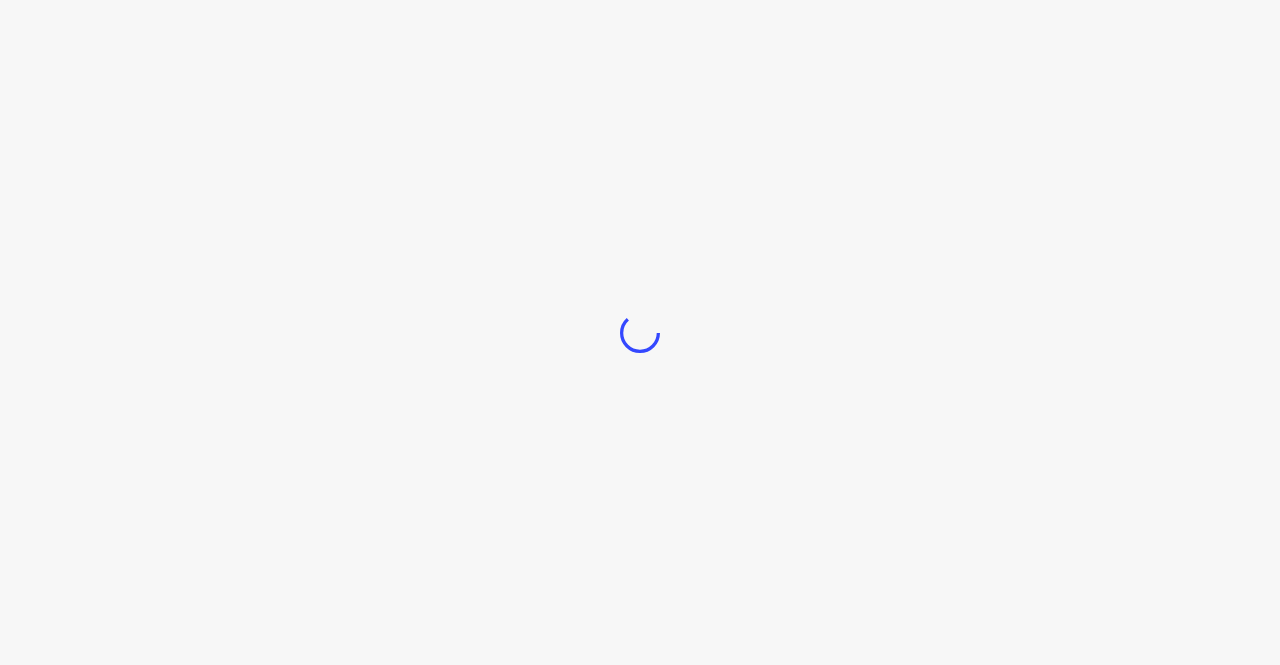 scroll, scrollTop: 0, scrollLeft: 0, axis: both 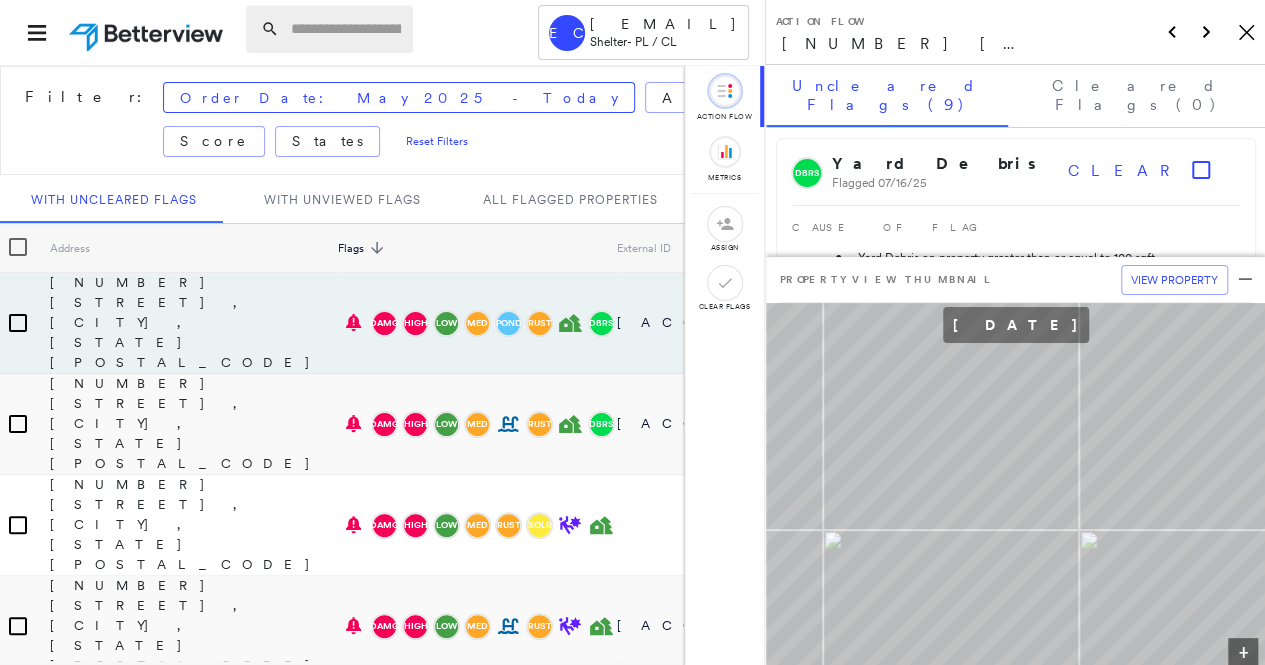 click at bounding box center [346, 29] 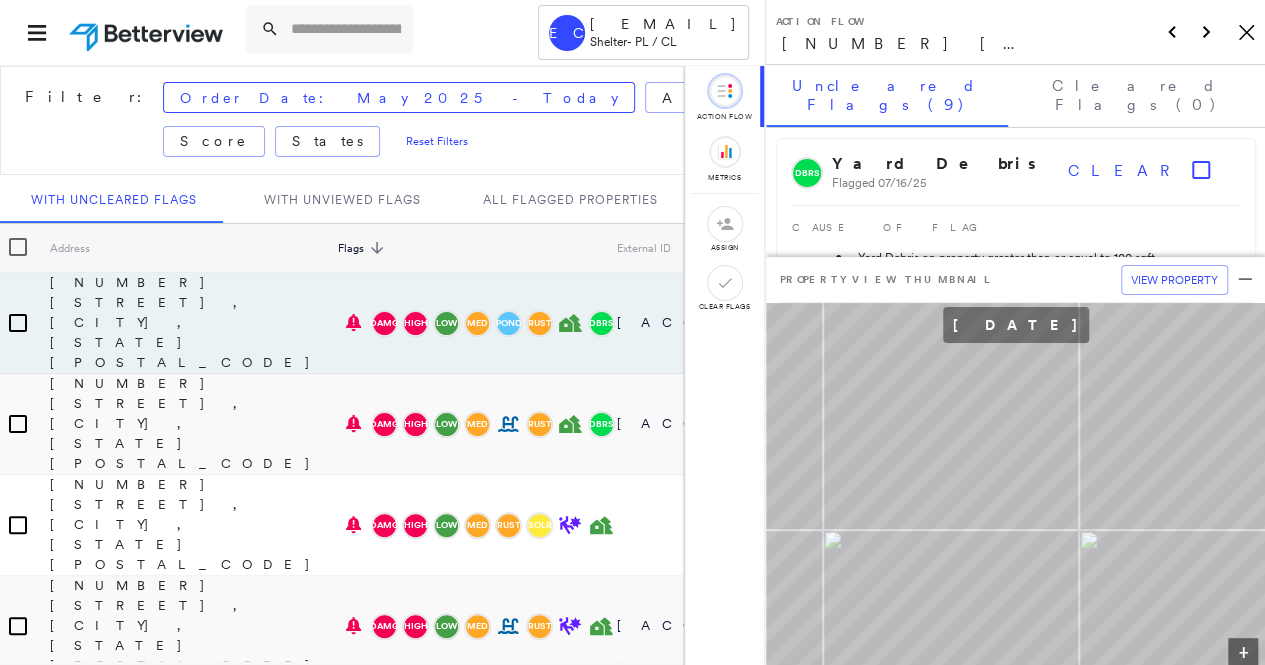 paste on "**********" 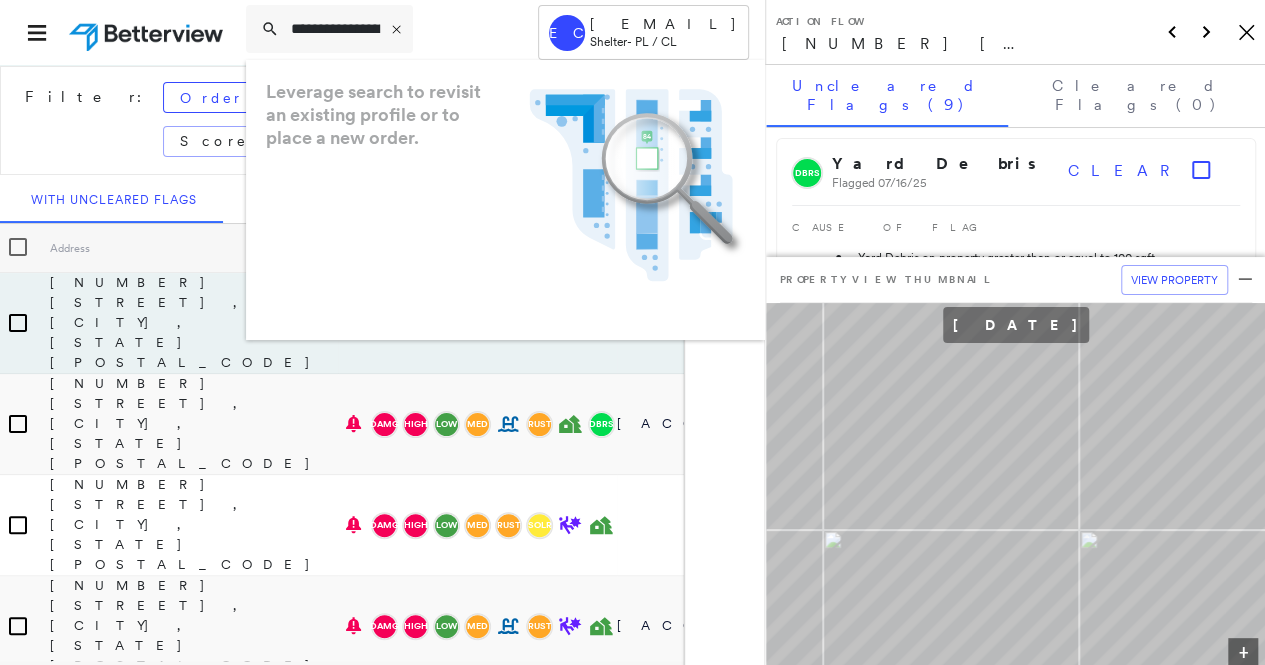 scroll, scrollTop: 0, scrollLeft: 152, axis: horizontal 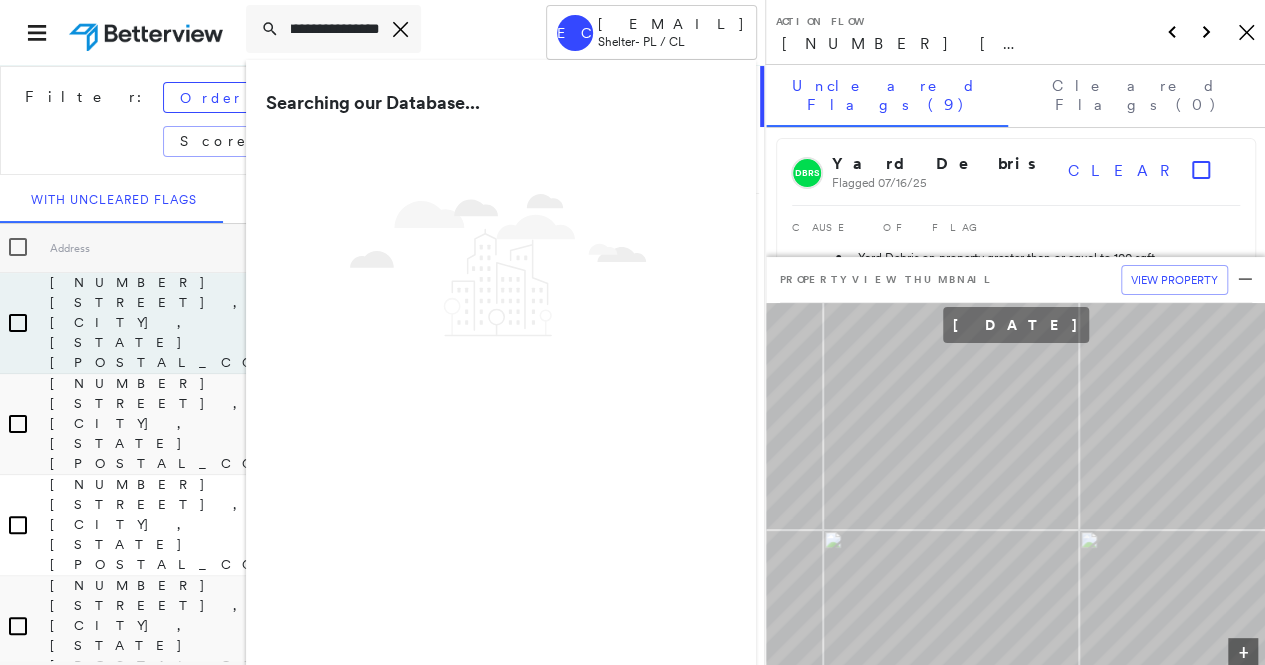 type on "**********" 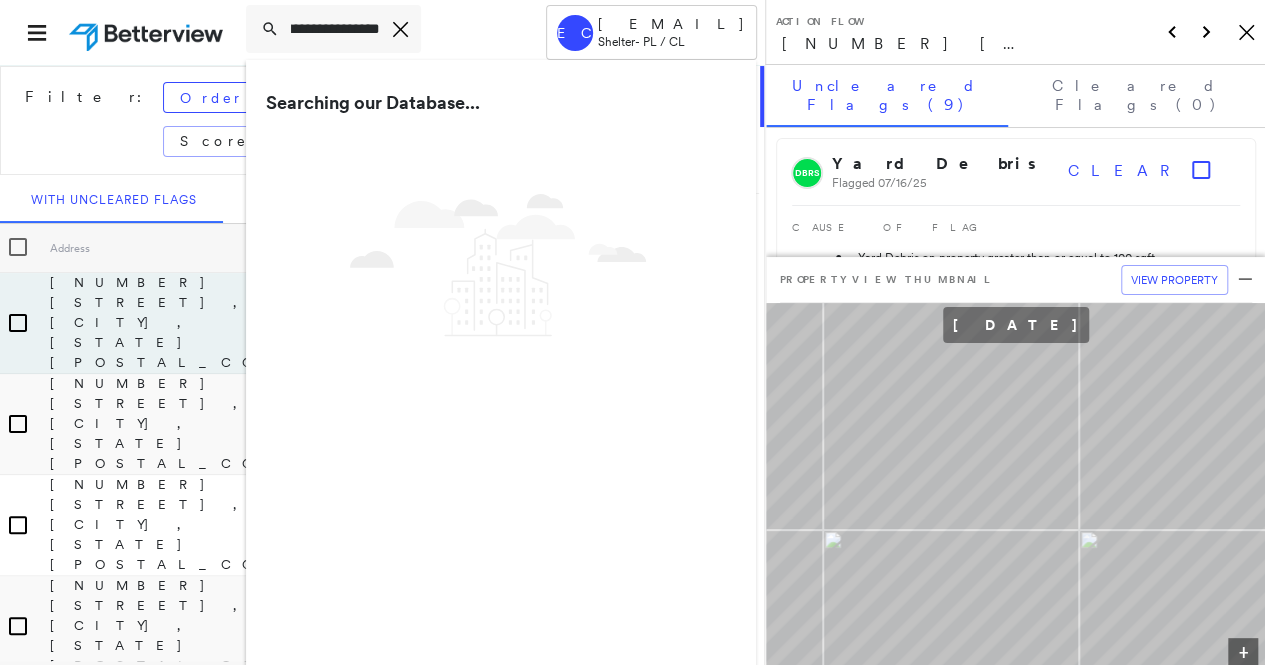 scroll, scrollTop: 0, scrollLeft: 0, axis: both 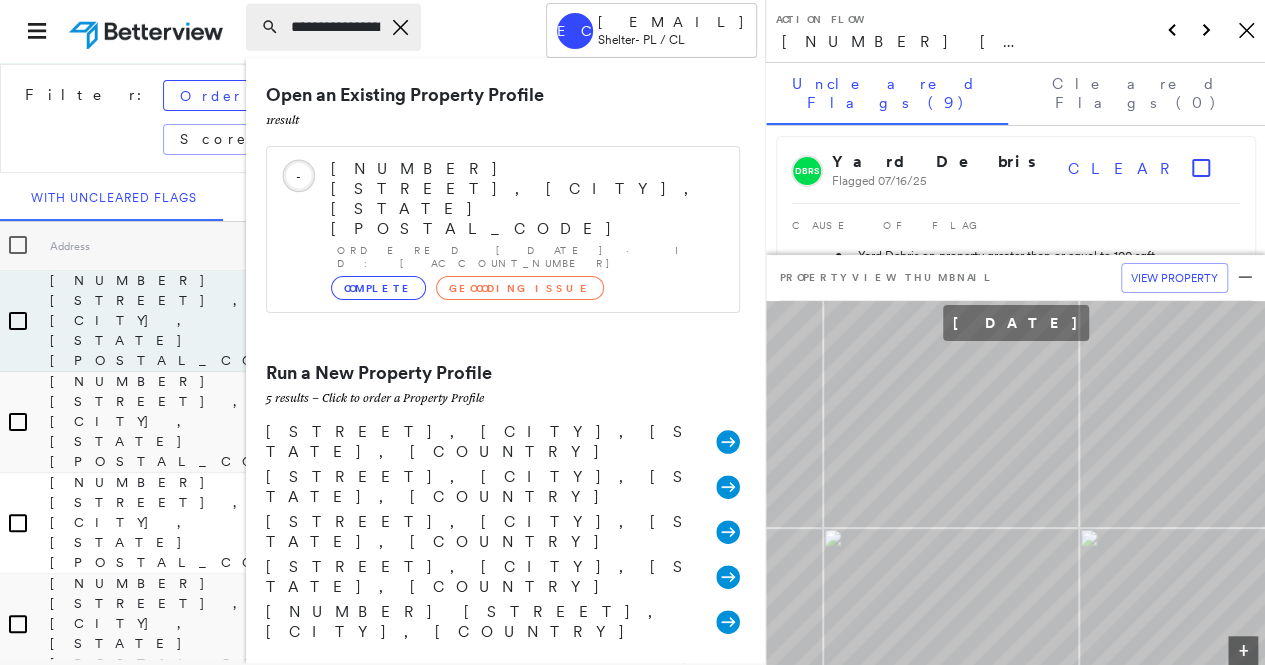 drag, startPoint x: 366, startPoint y: 27, endPoint x: 377, endPoint y: 28, distance: 11.045361 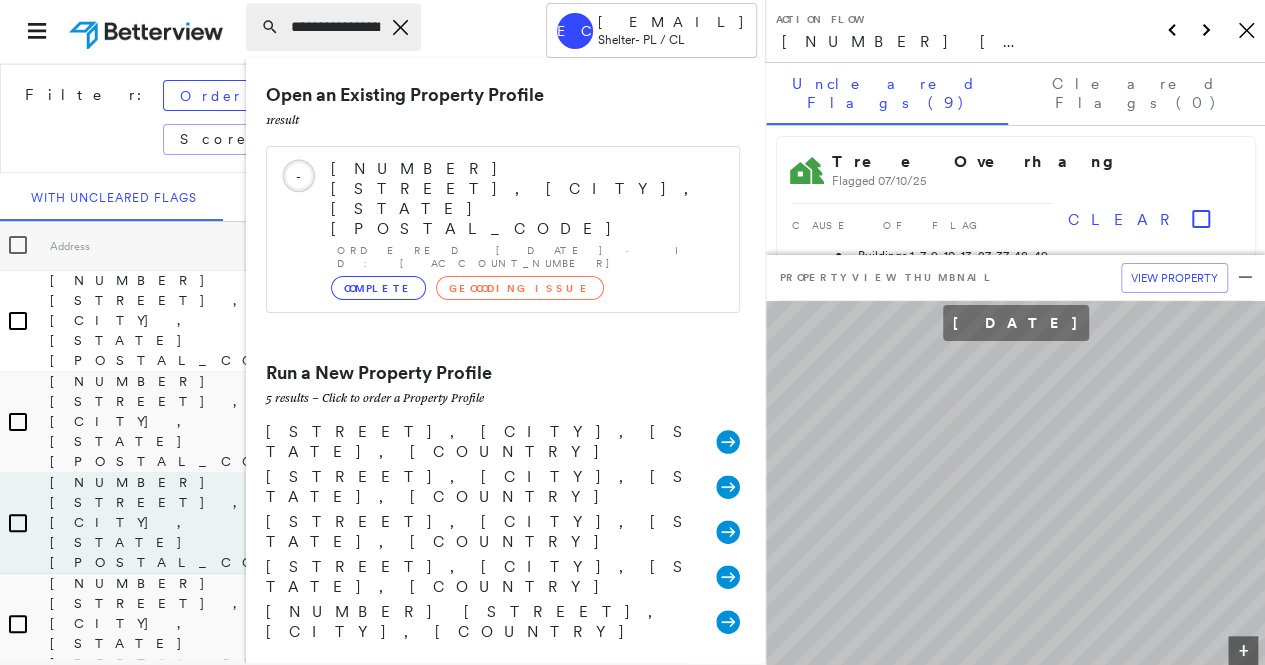 click 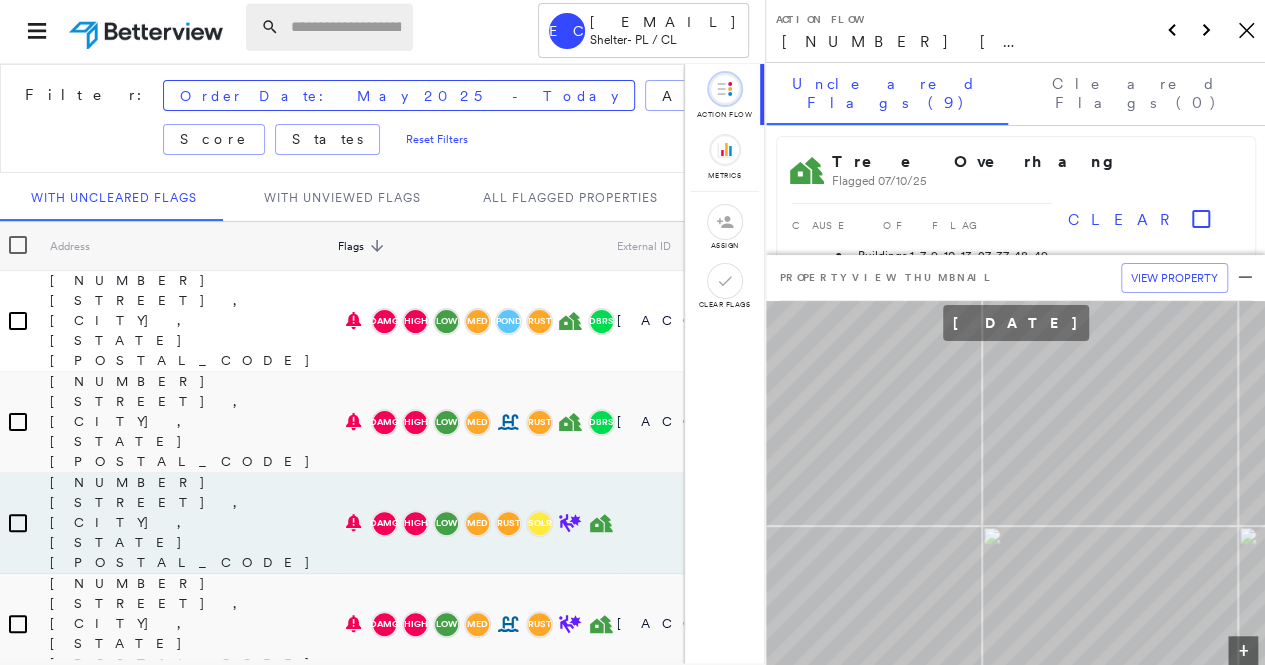 click at bounding box center [346, 27] 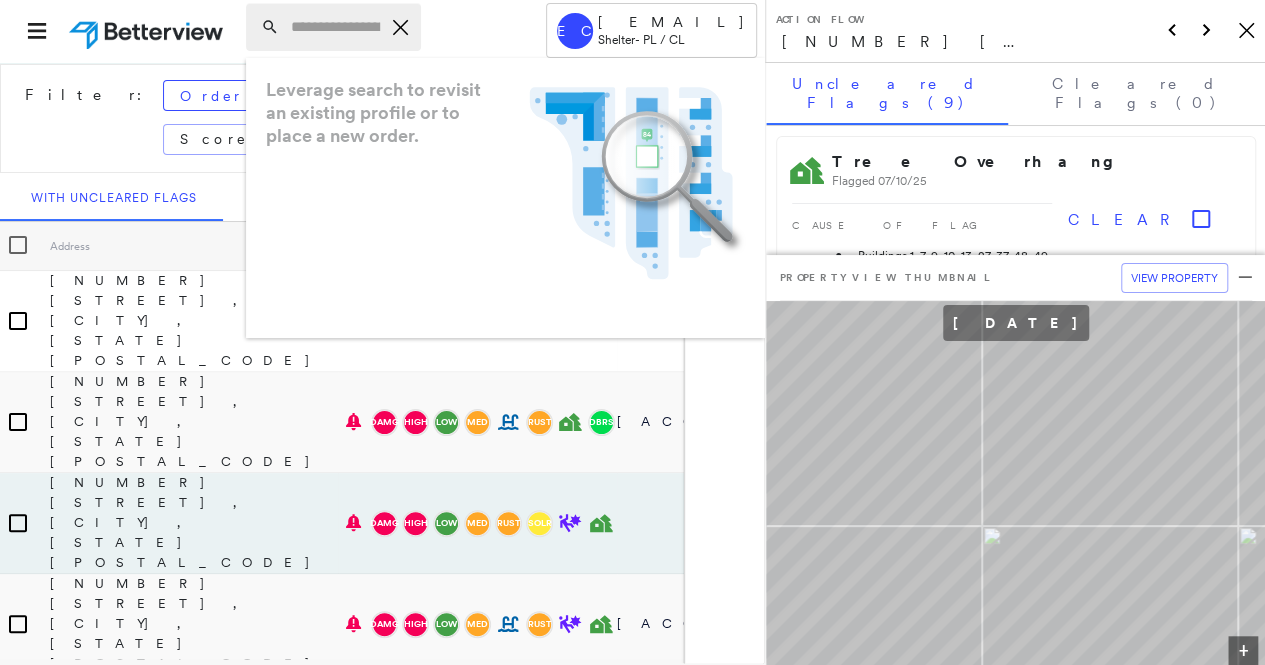 paste on "**********" 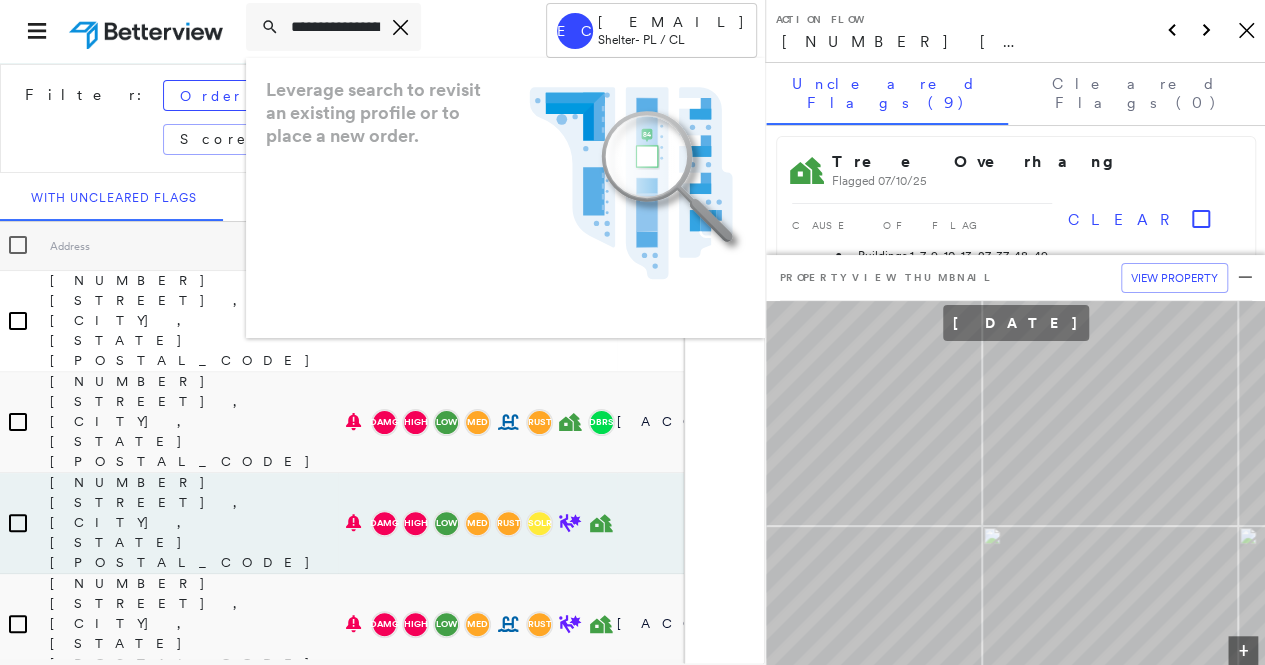 scroll, scrollTop: 0, scrollLeft: 23, axis: horizontal 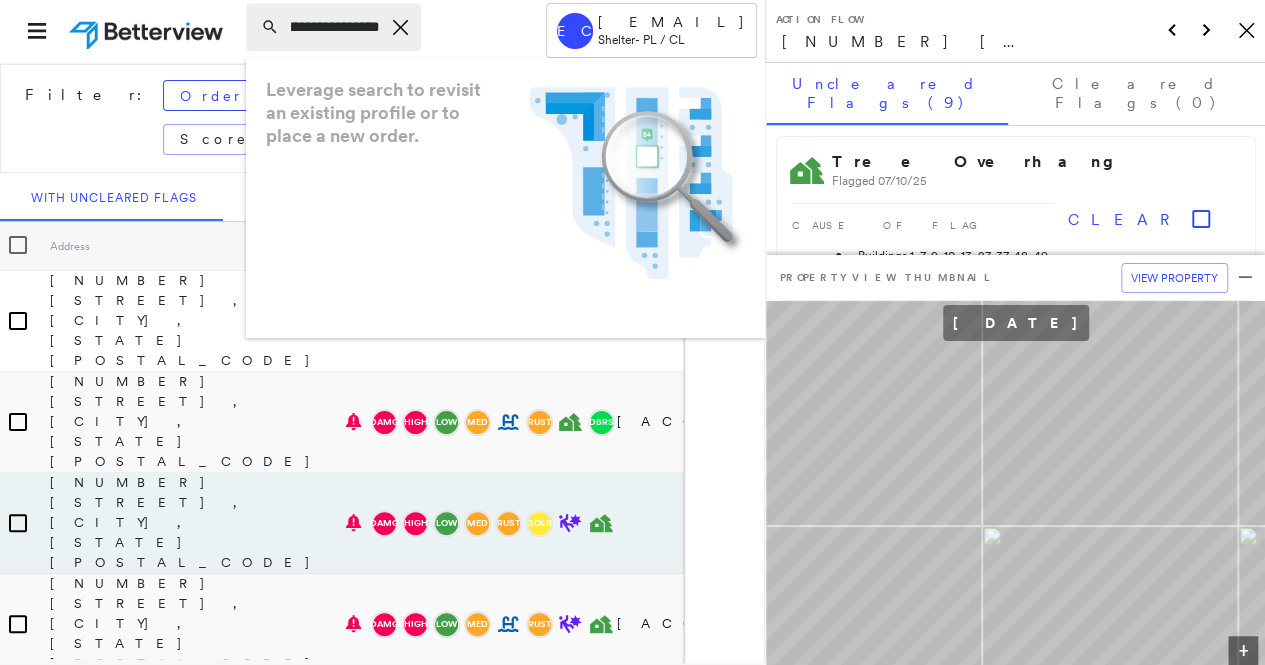 type on "**********" 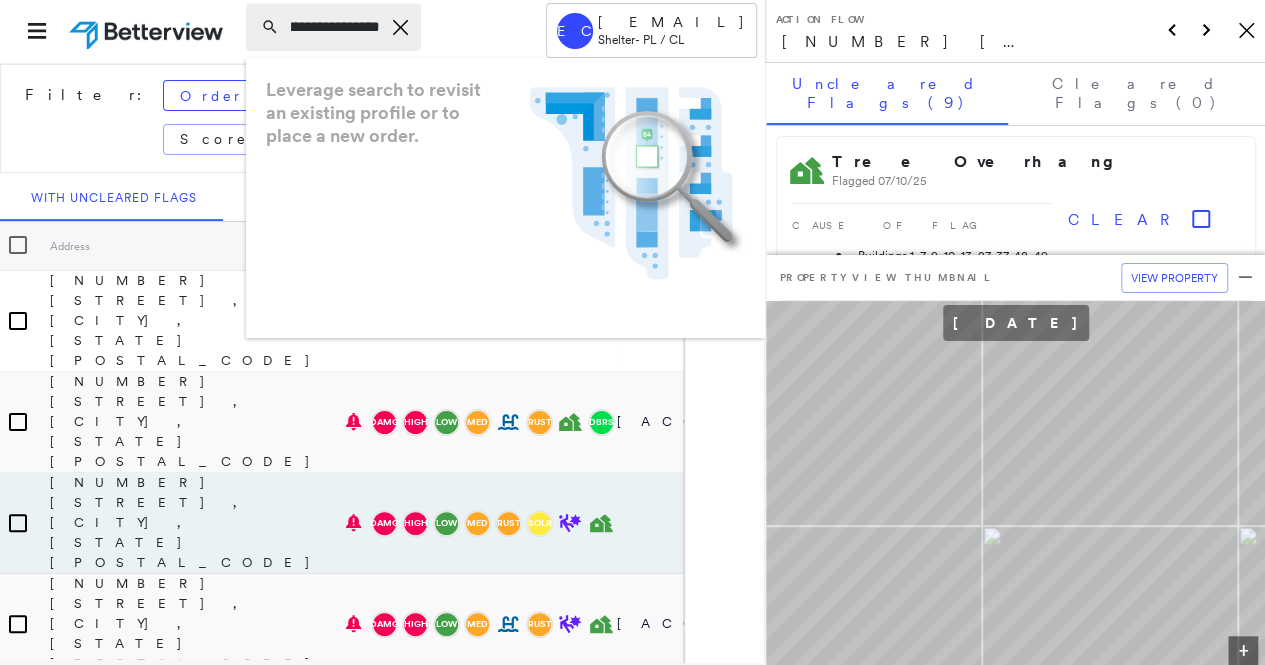 scroll, scrollTop: 0, scrollLeft: 0, axis: both 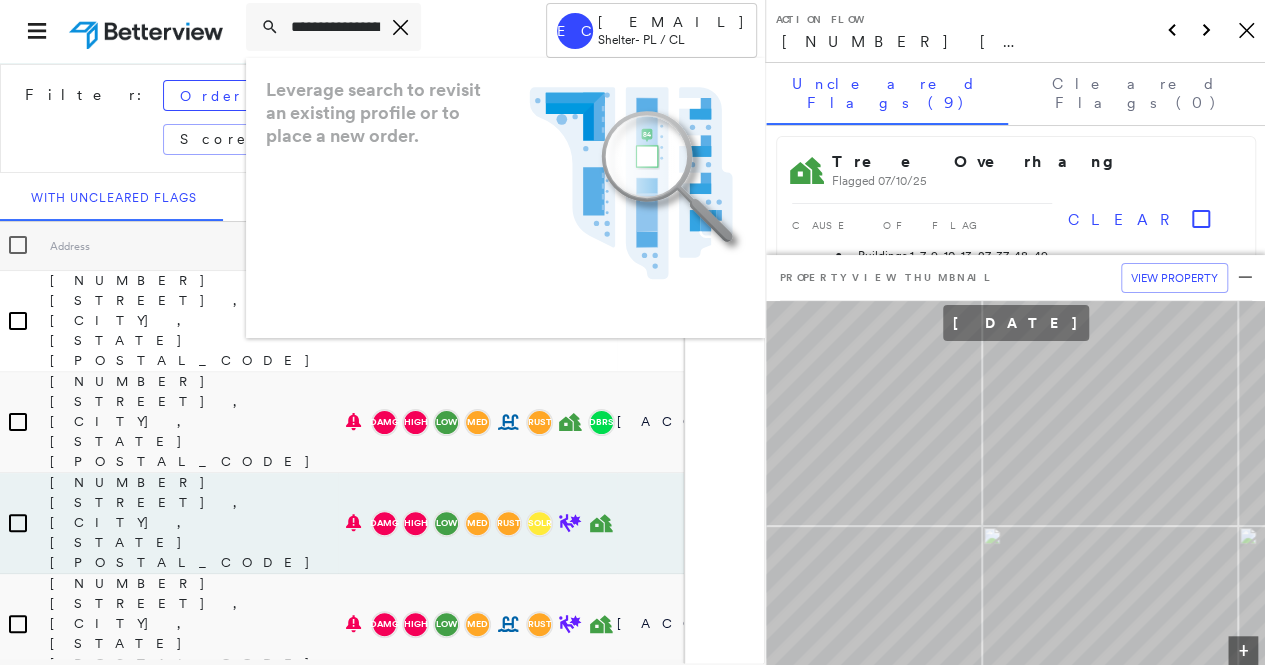 drag, startPoint x: 358, startPoint y: 25, endPoint x: 122, endPoint y: 25, distance: 236 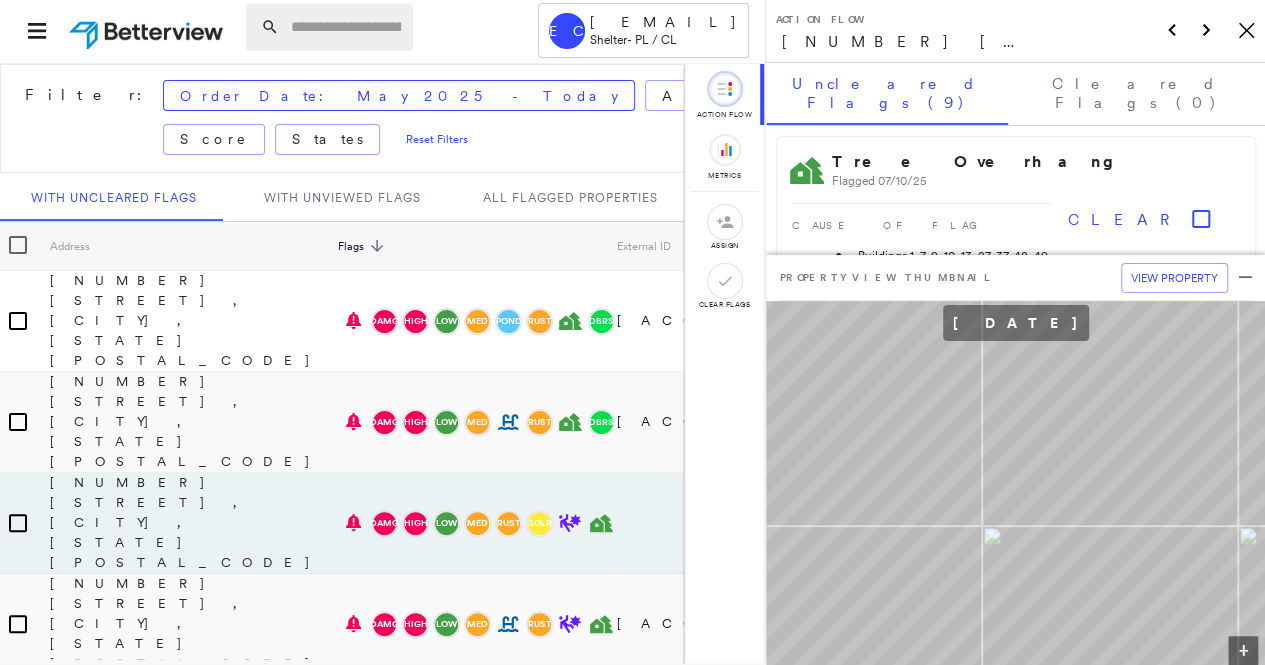 drag, startPoint x: 322, startPoint y: 34, endPoint x: 338, endPoint y: 40, distance: 17.088007 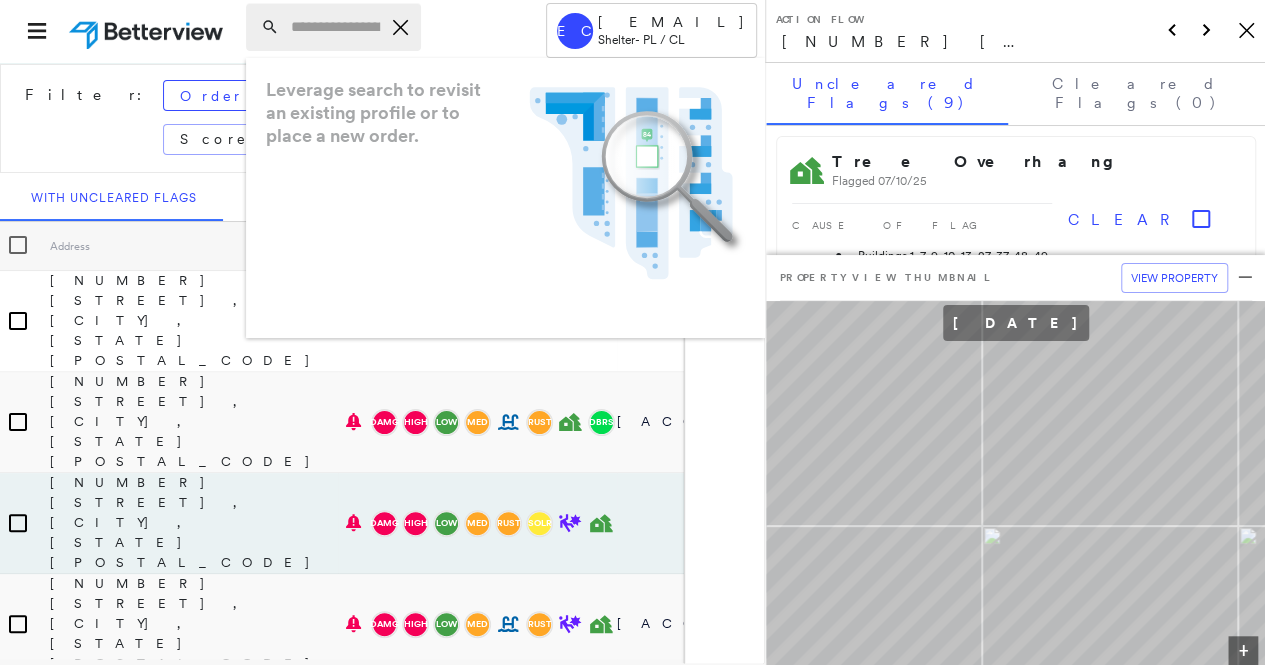 paste on "**********" 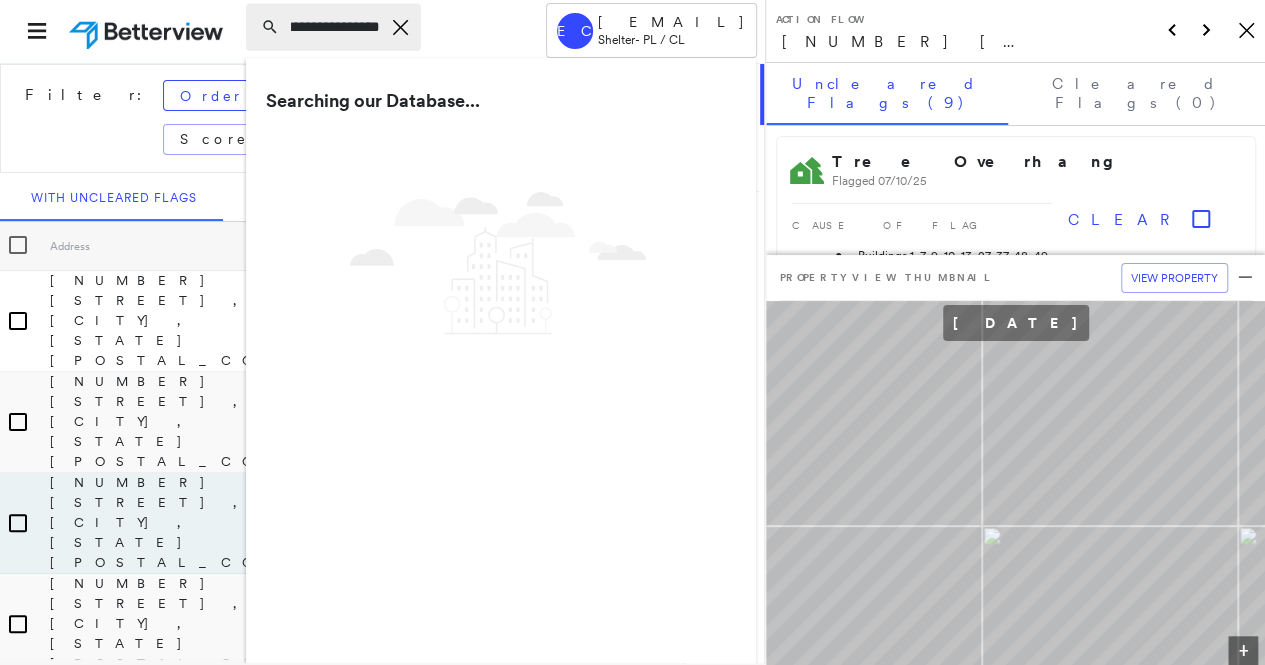 scroll, scrollTop: 0, scrollLeft: 192, axis: horizontal 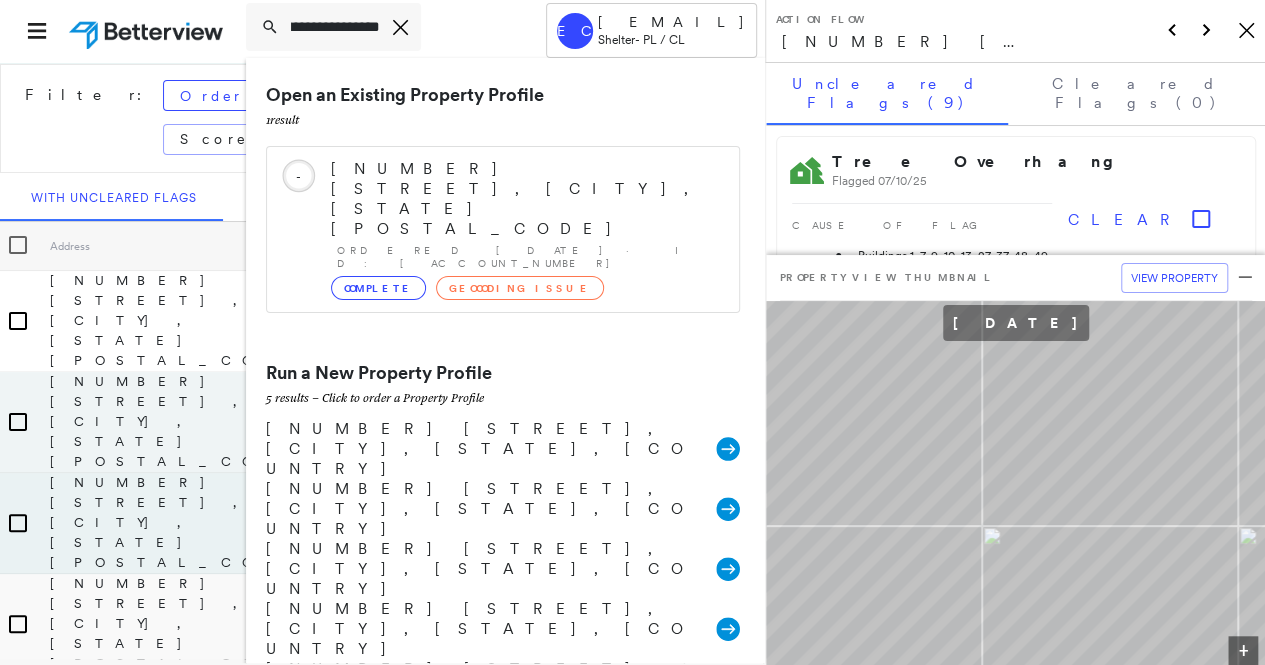 type on "**********" 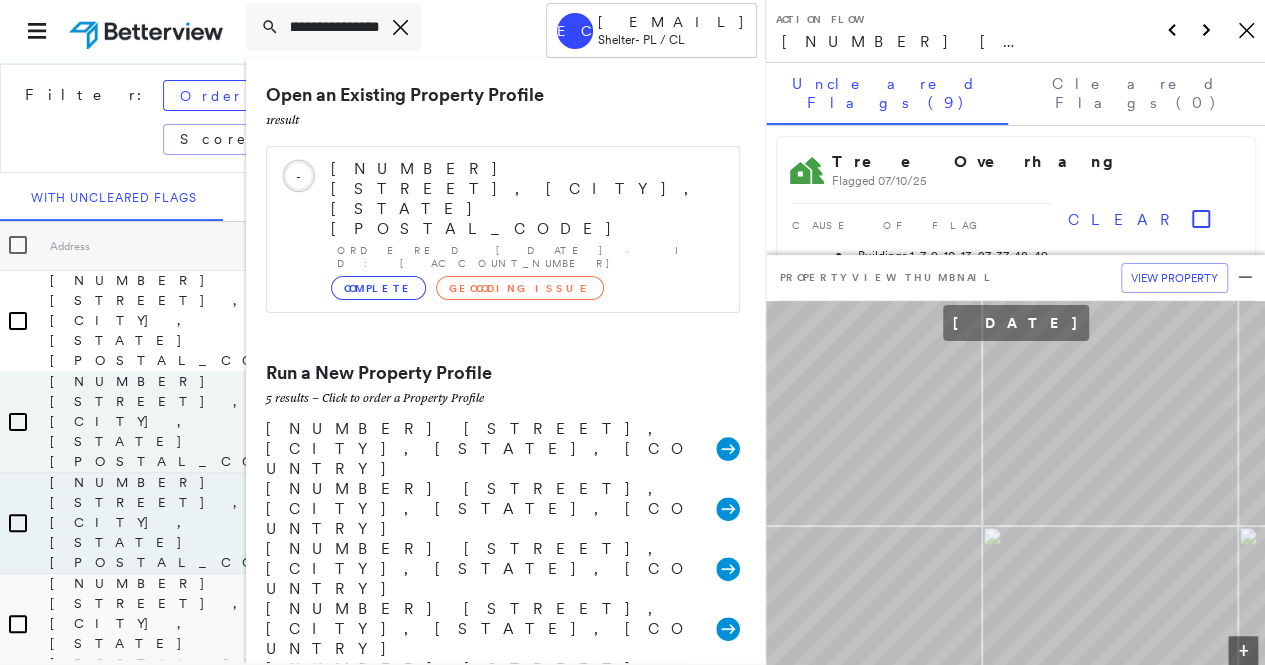 scroll, scrollTop: 0, scrollLeft: 0, axis: both 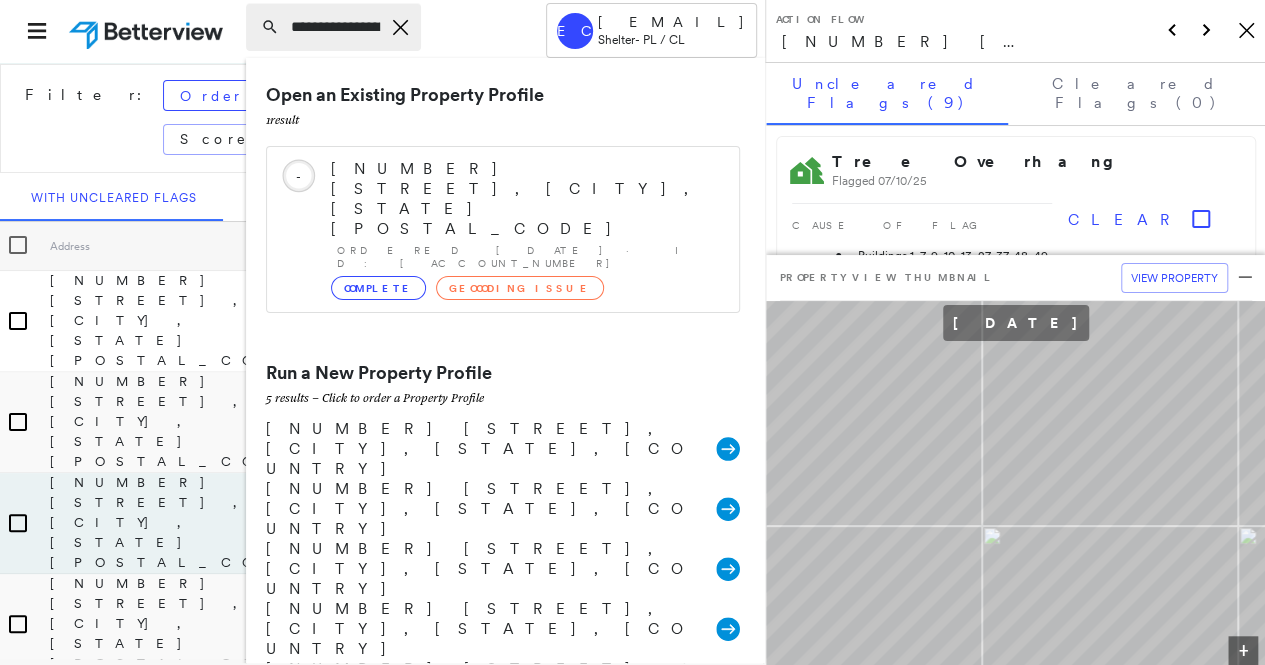 click on "Icon_Closemodal" 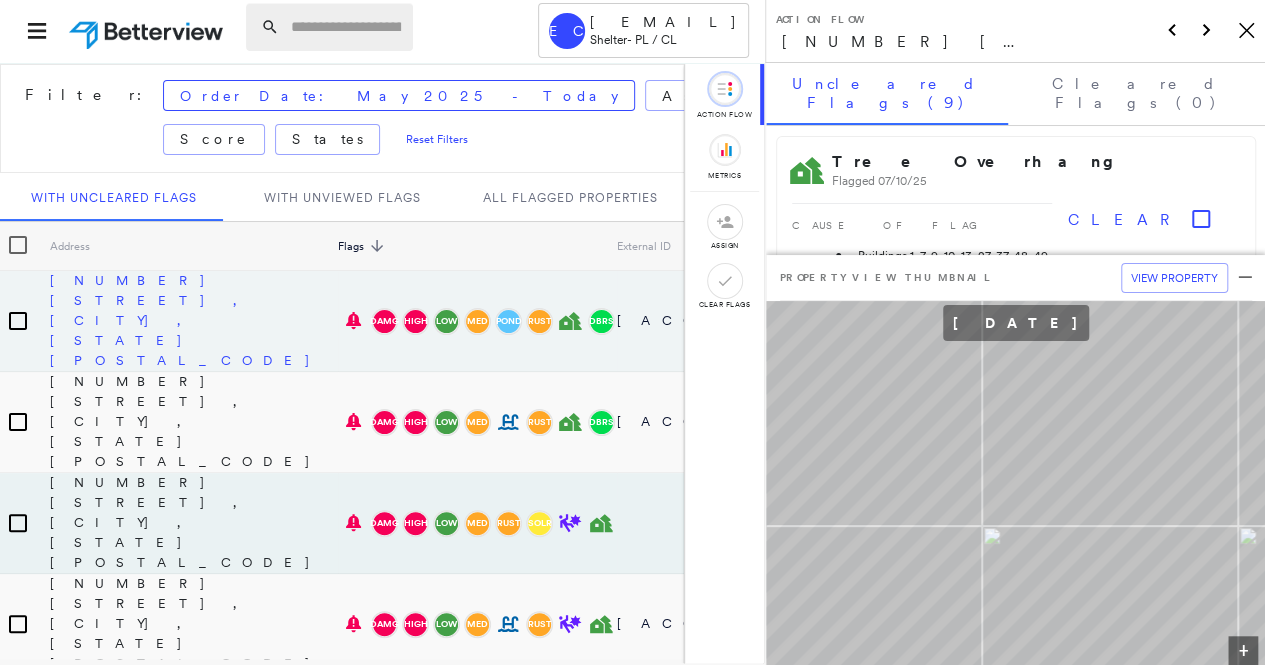 click on "[NUMBER] [STREET], [CITY], [STATE] [POSTAL_CODE]" at bounding box center (194, 320) 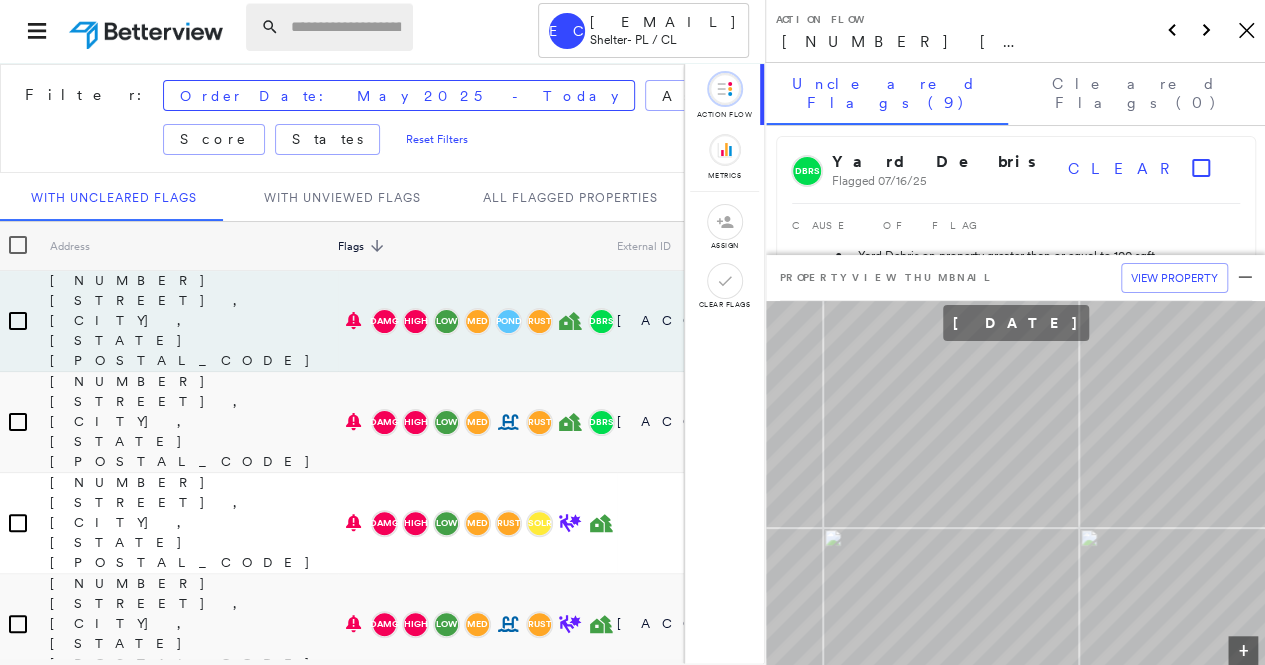 click at bounding box center (346, 27) 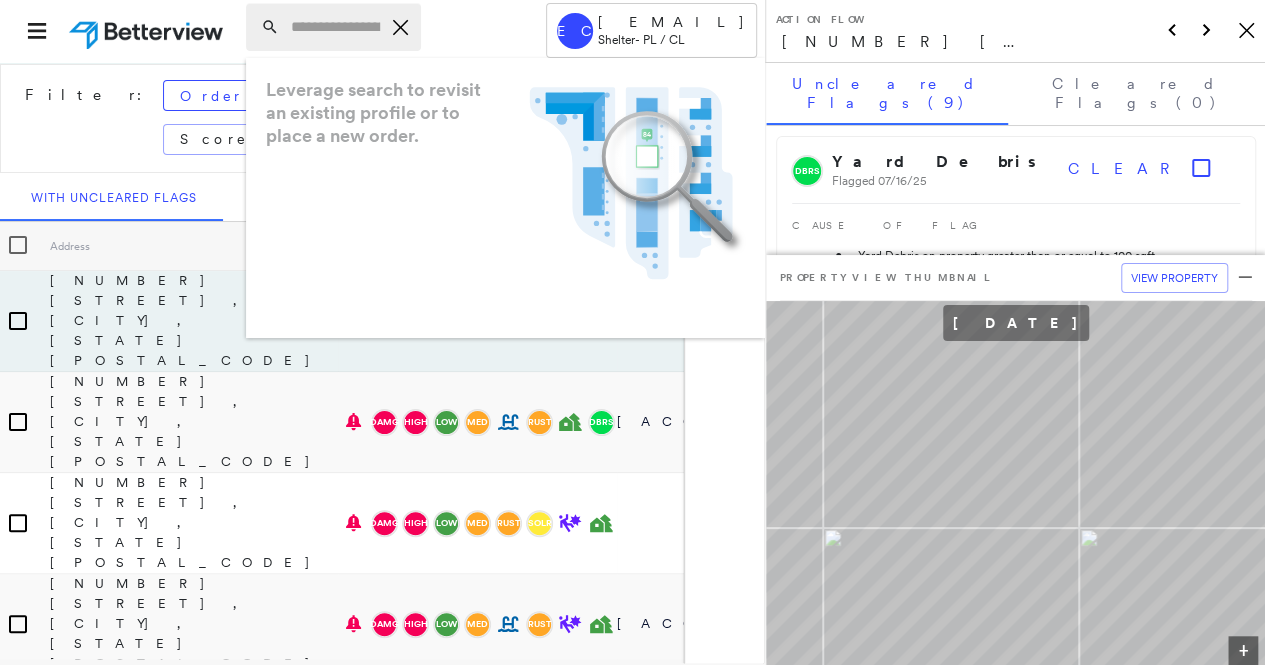 paste on "**********" 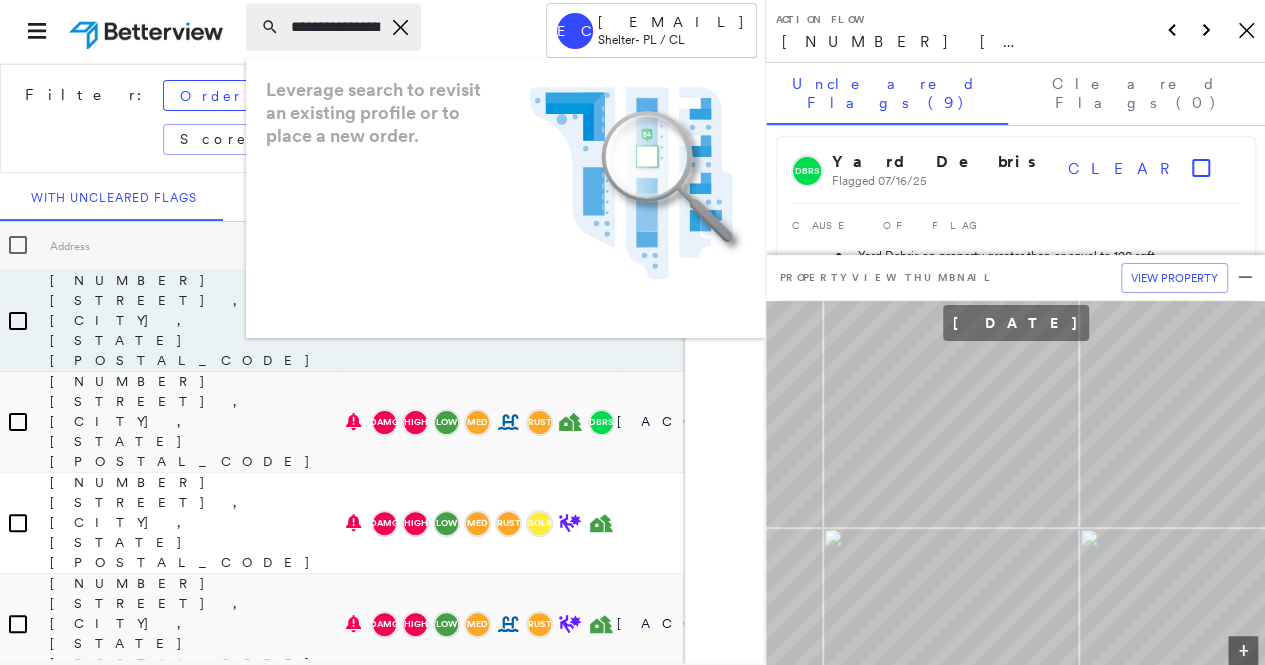 scroll, scrollTop: 0, scrollLeft: 72, axis: horizontal 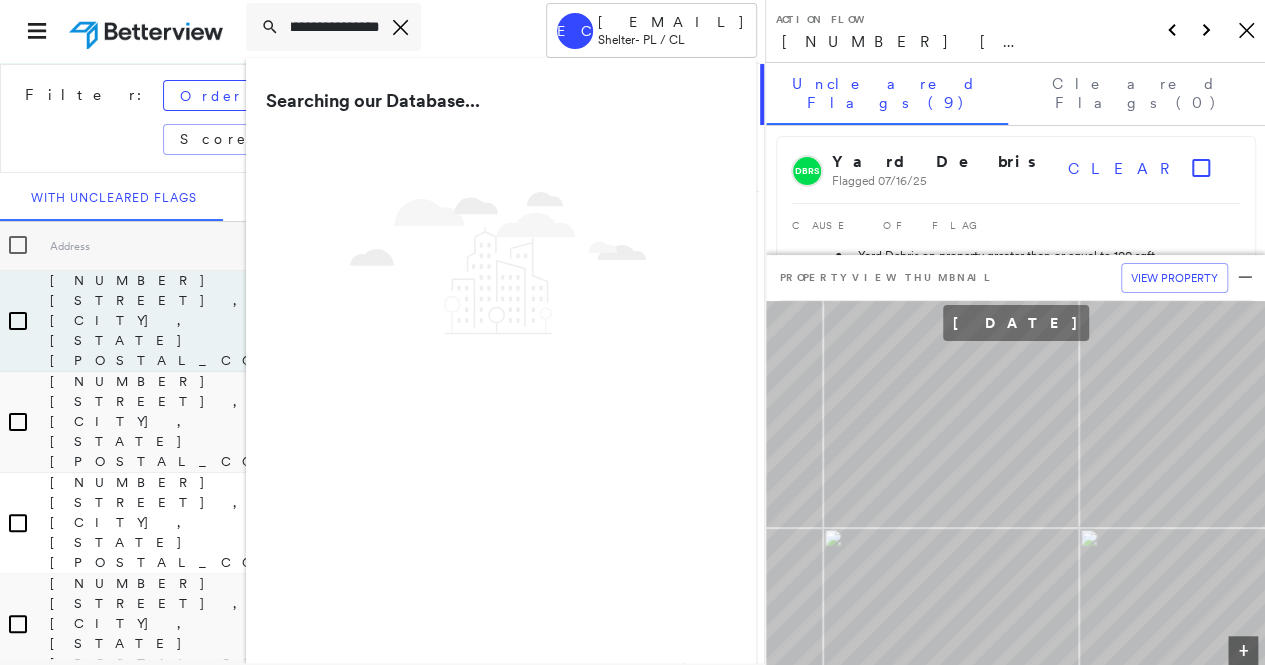 type on "**********" 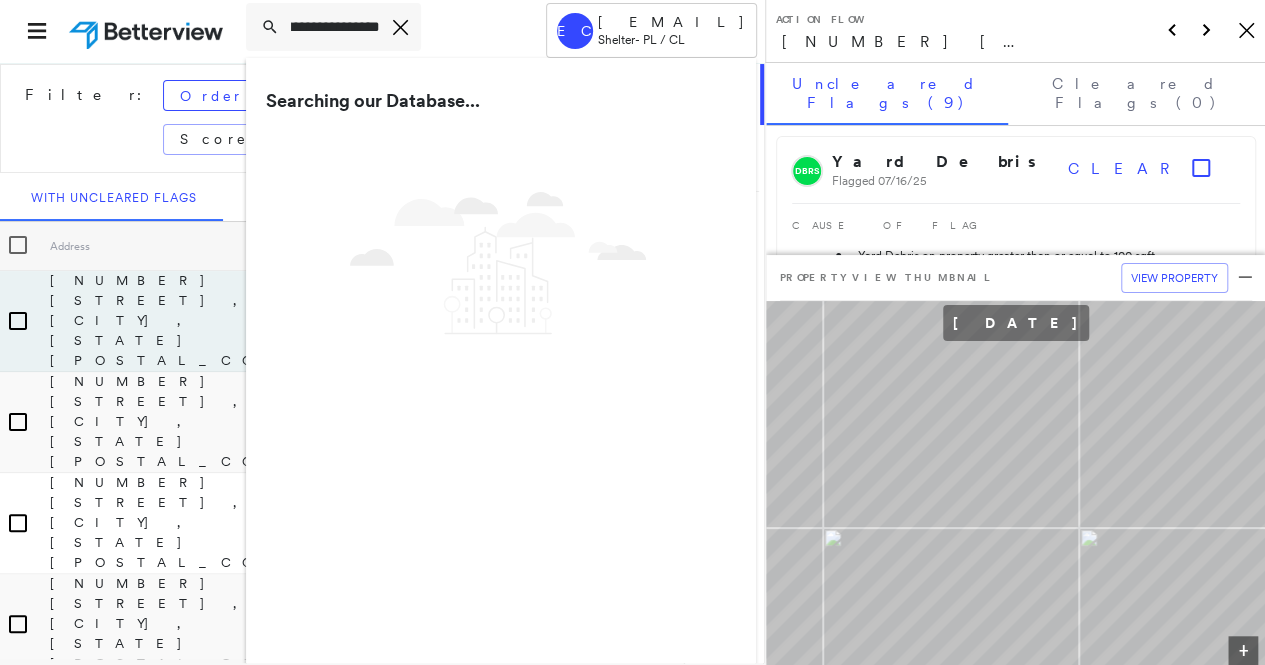 scroll, scrollTop: 0, scrollLeft: 0, axis: both 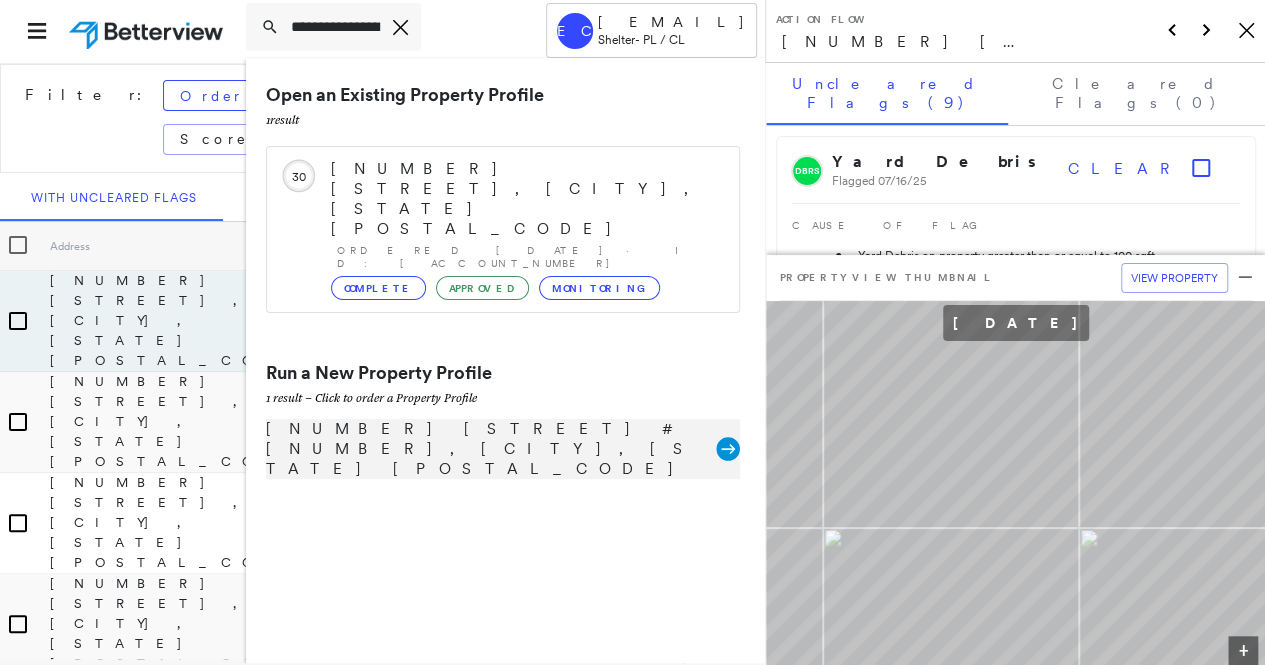 click on "[NUMBER] [STREET] # [NUMBER], [CITY], [STATE] [POSTAL_CODE]" at bounding box center [491, 449] 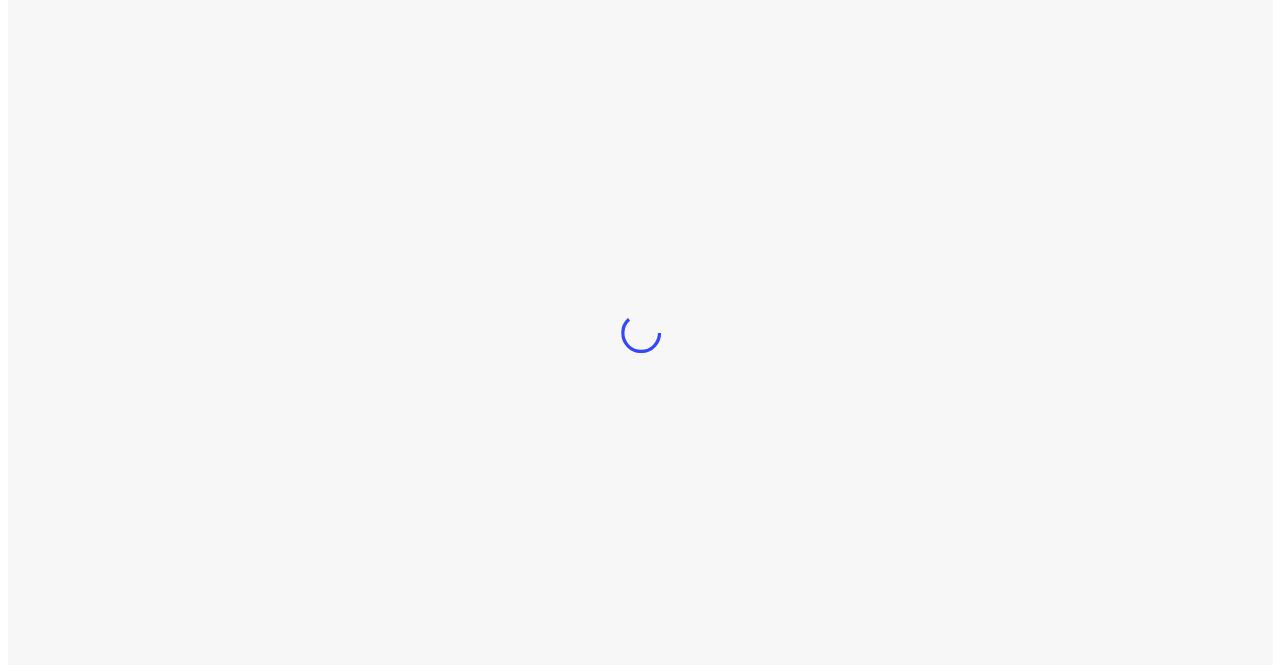 scroll, scrollTop: 0, scrollLeft: 0, axis: both 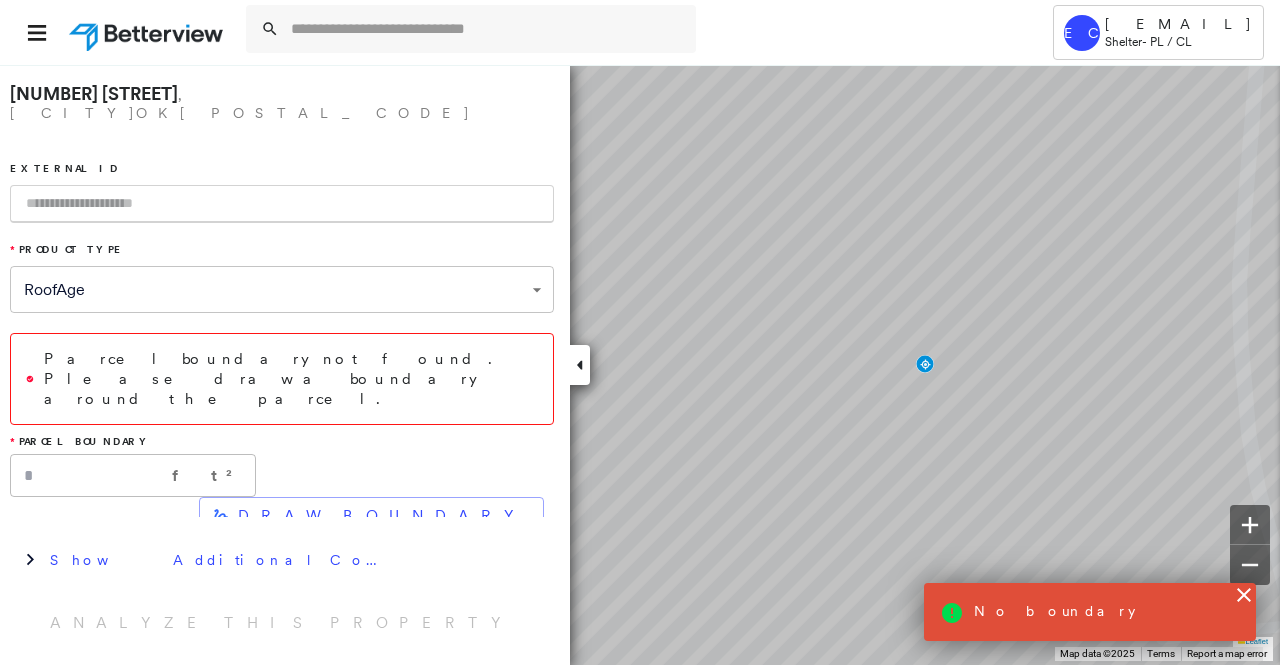 click at bounding box center (282, 204) 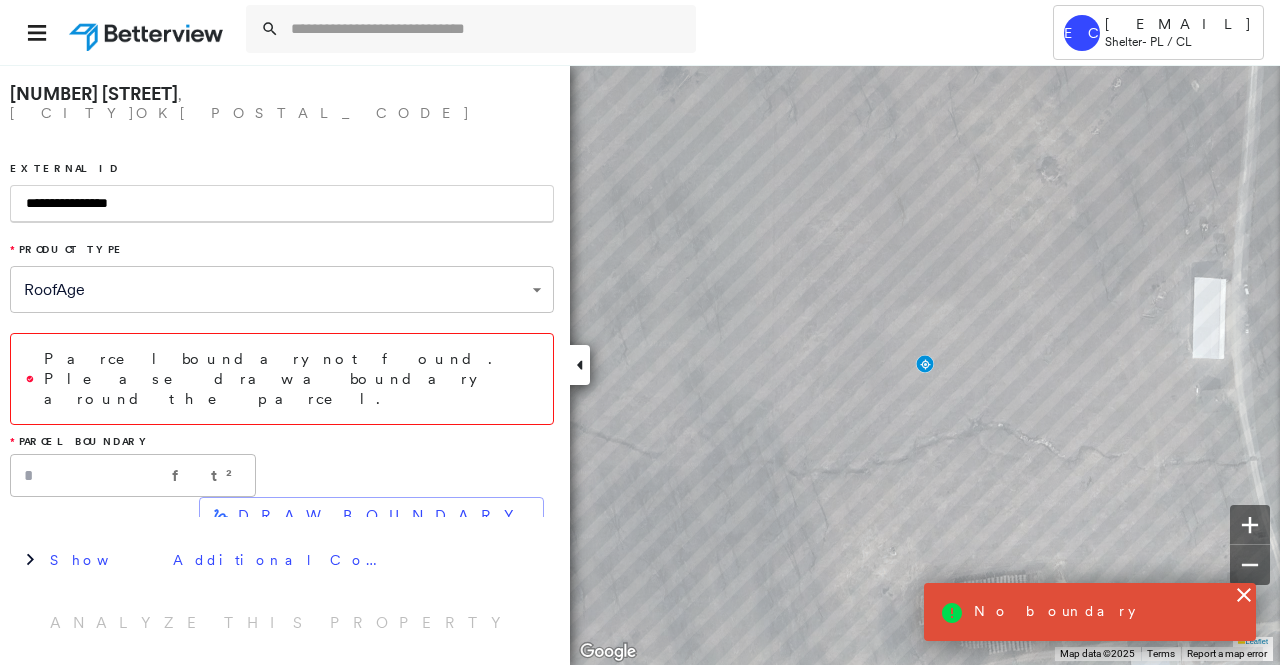 type on "**********" 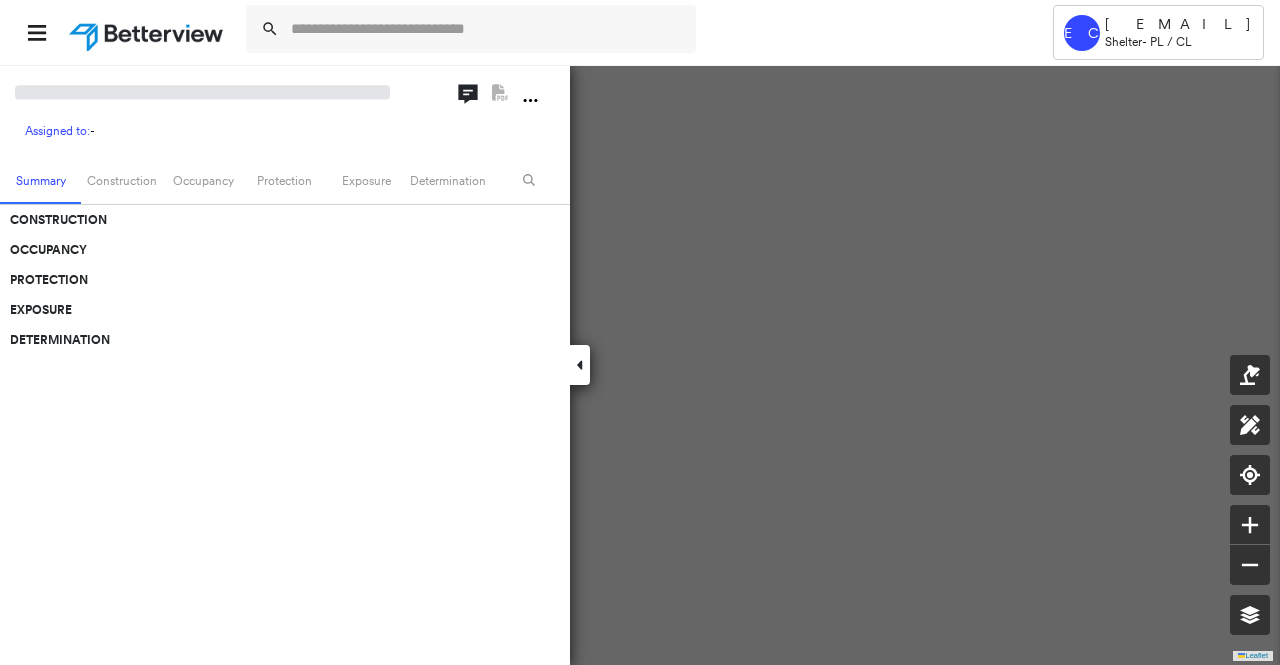click at bounding box center [487, 29] 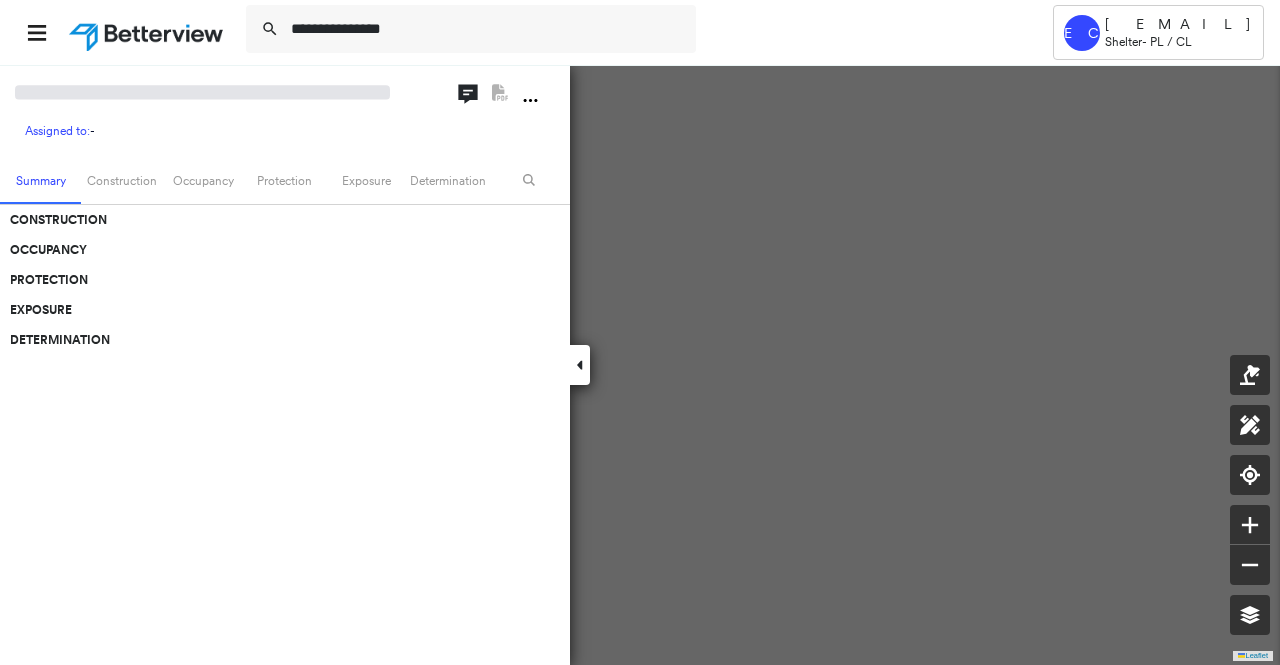 scroll, scrollTop: 0, scrollLeft: 0, axis: both 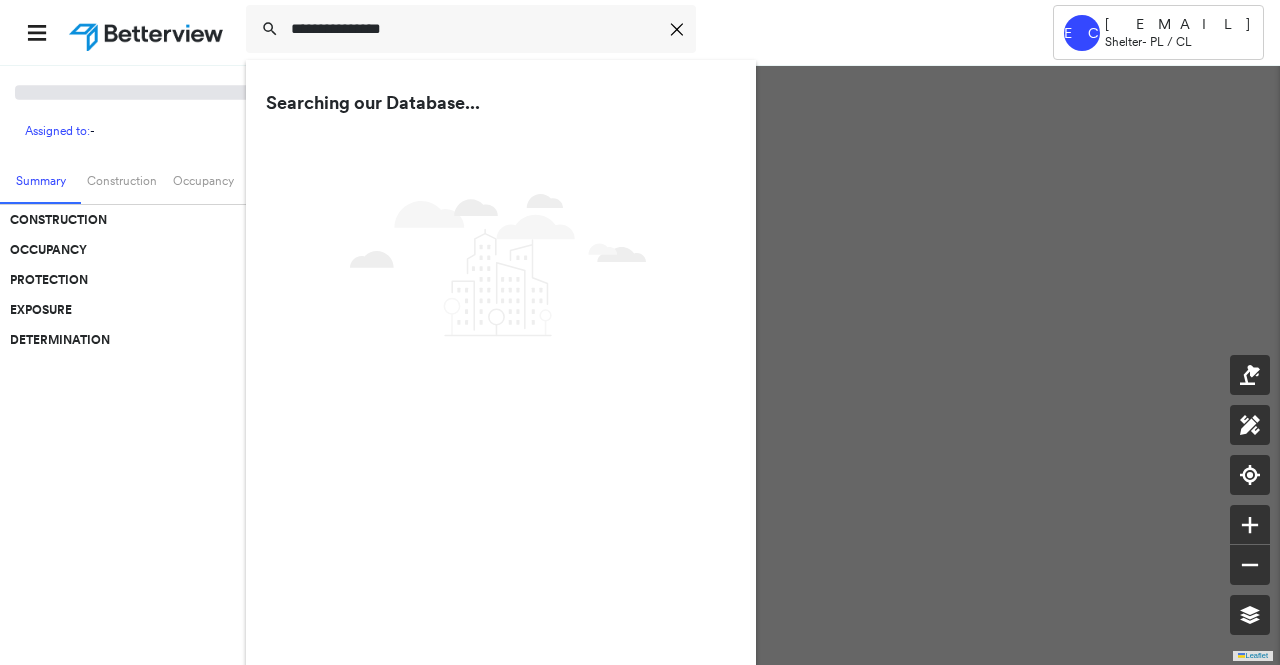 type on "**********" 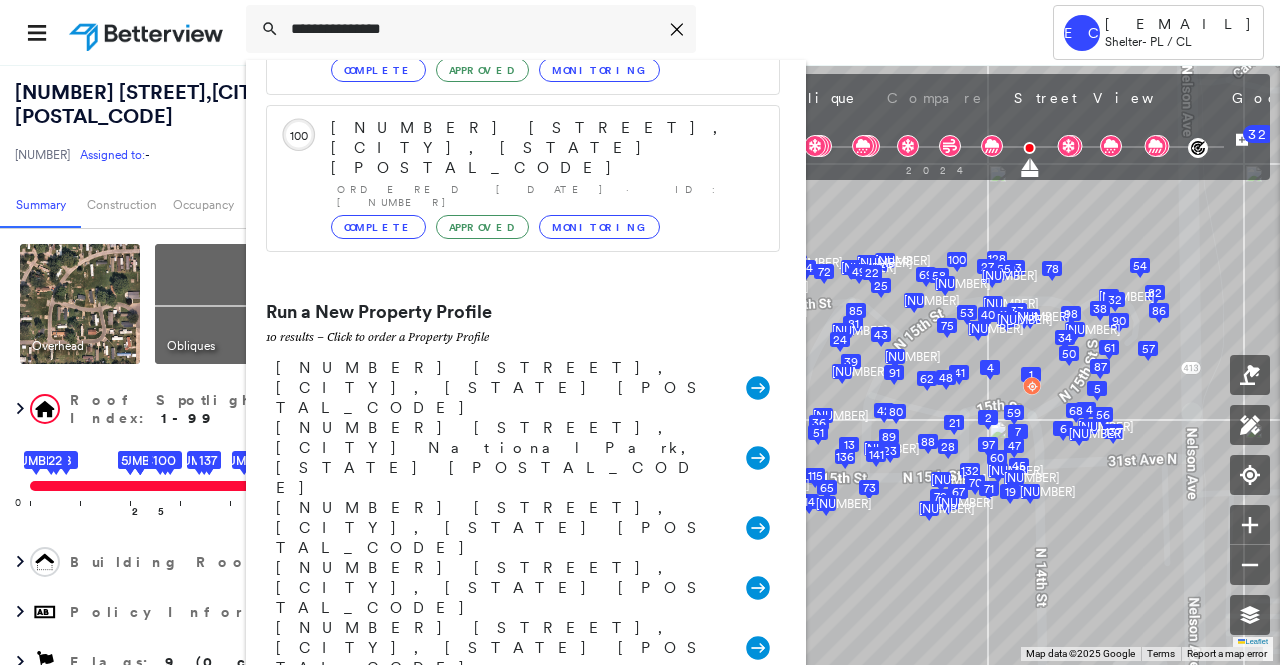 scroll, scrollTop: 251, scrollLeft: 0, axis: vertical 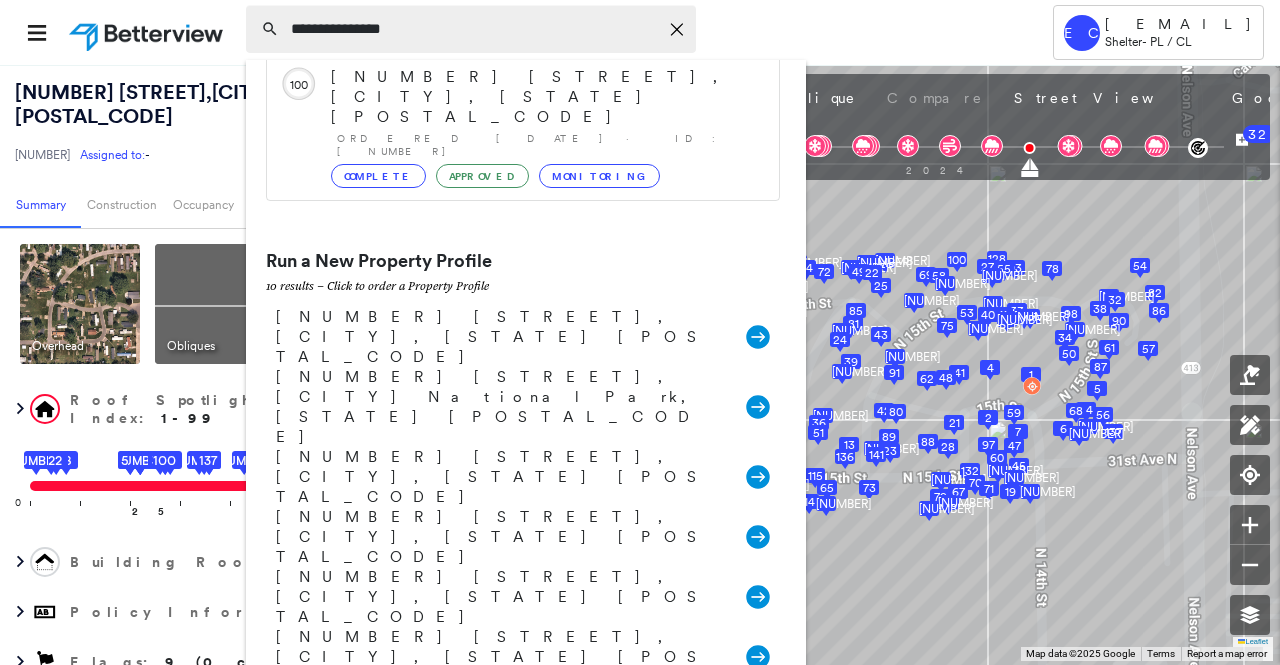click on "**********" at bounding box center [474, 29] 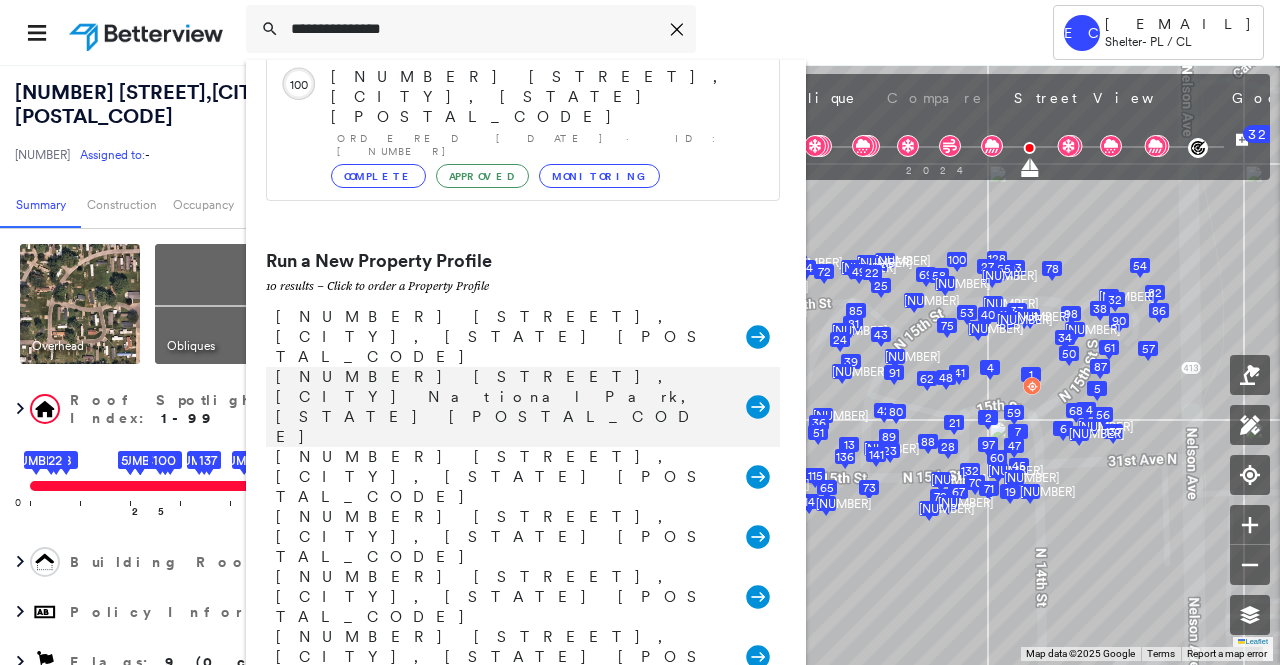 click 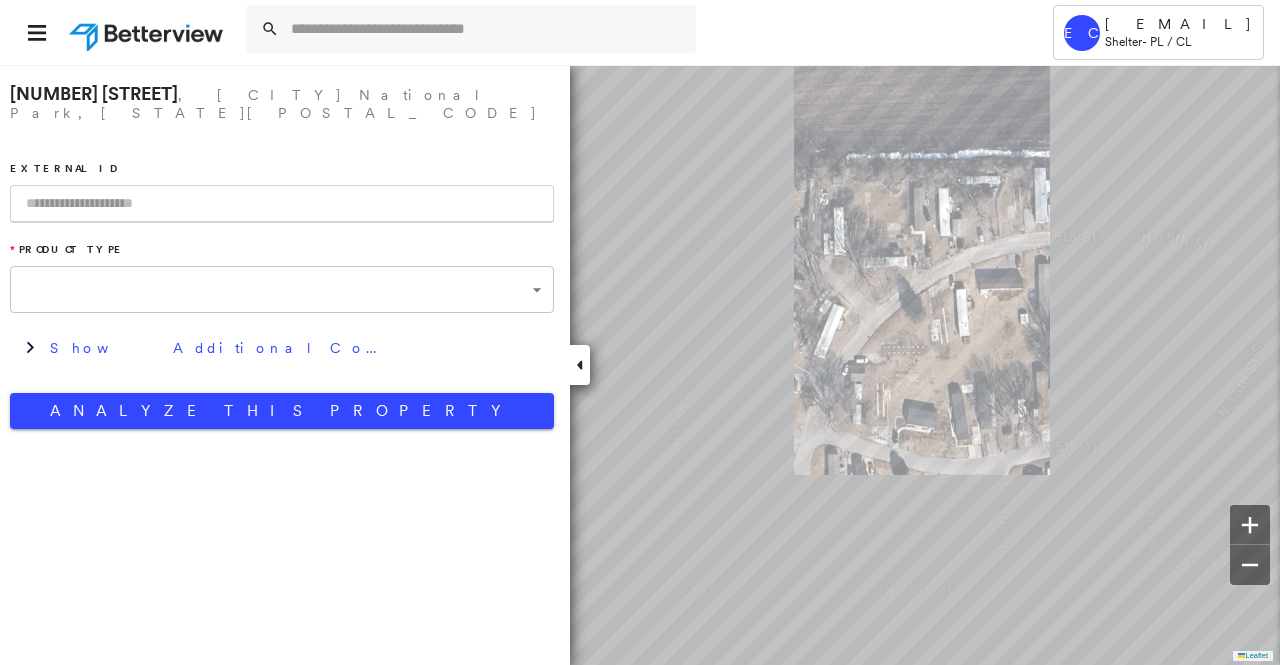 type on "**********" 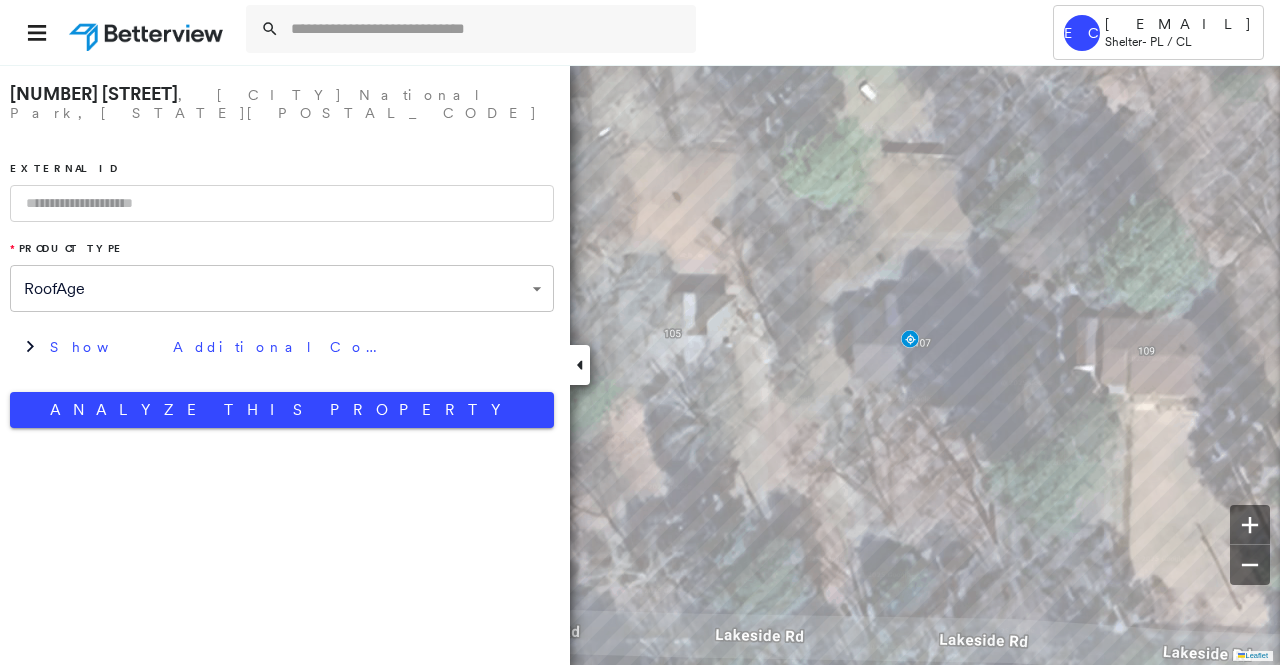 click at bounding box center (282, 203) 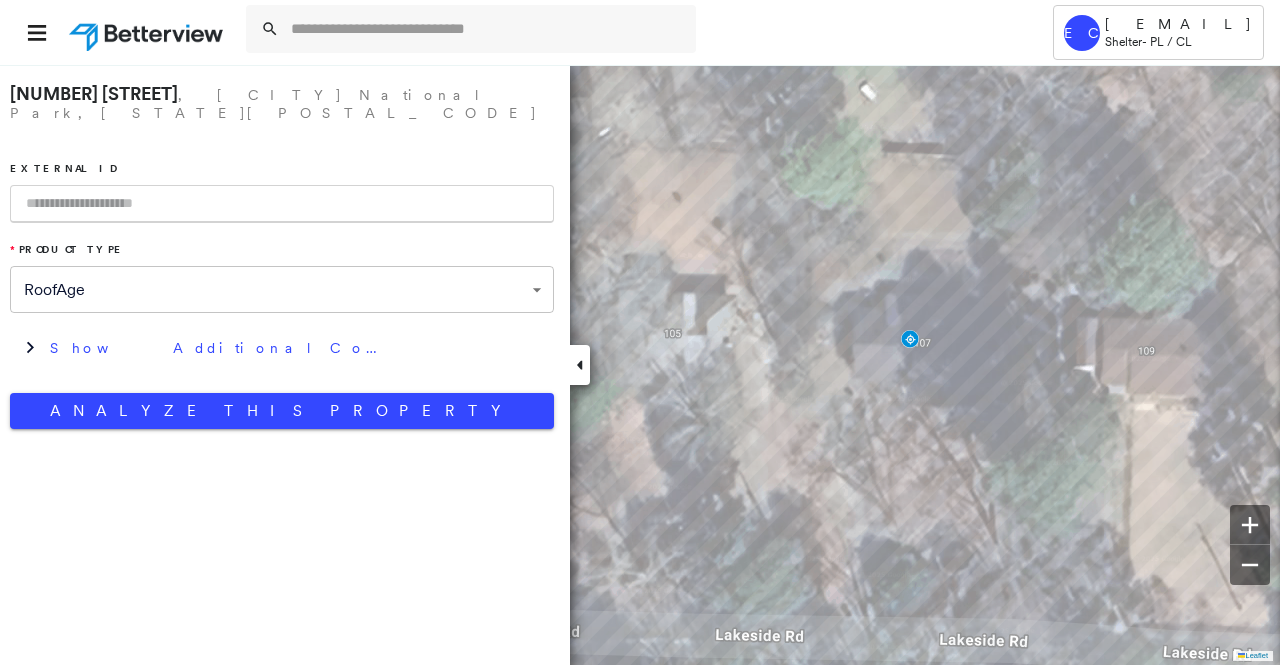 paste on "**********" 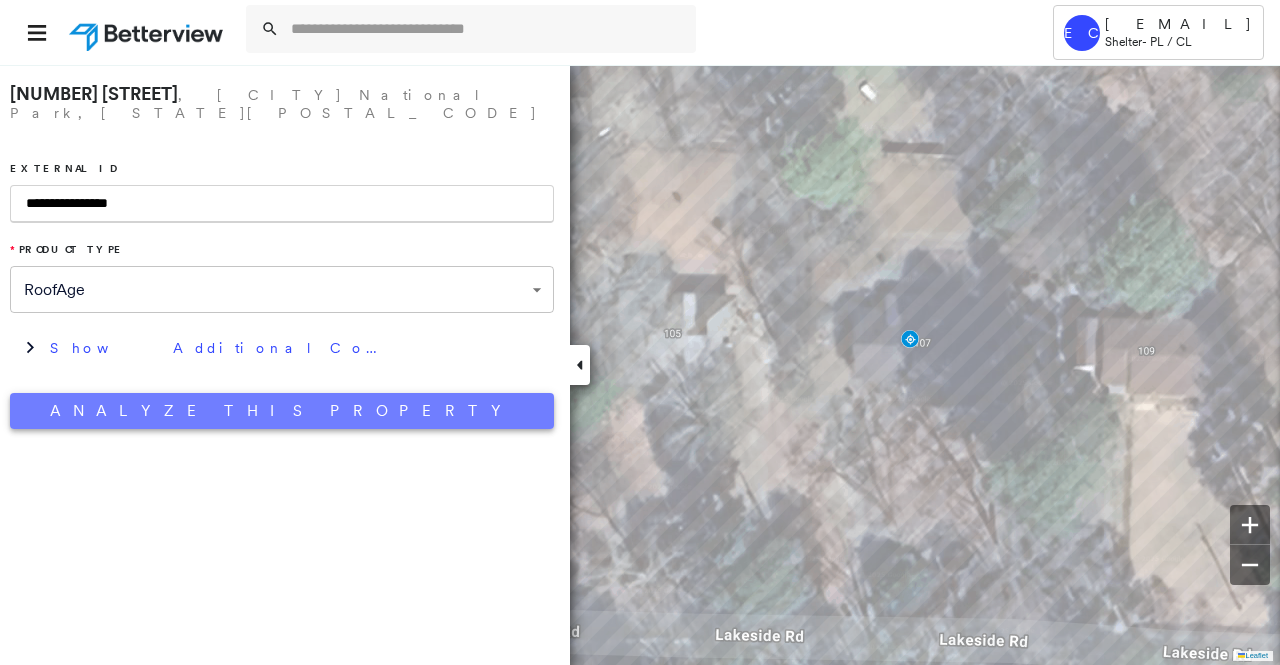 type on "**********" 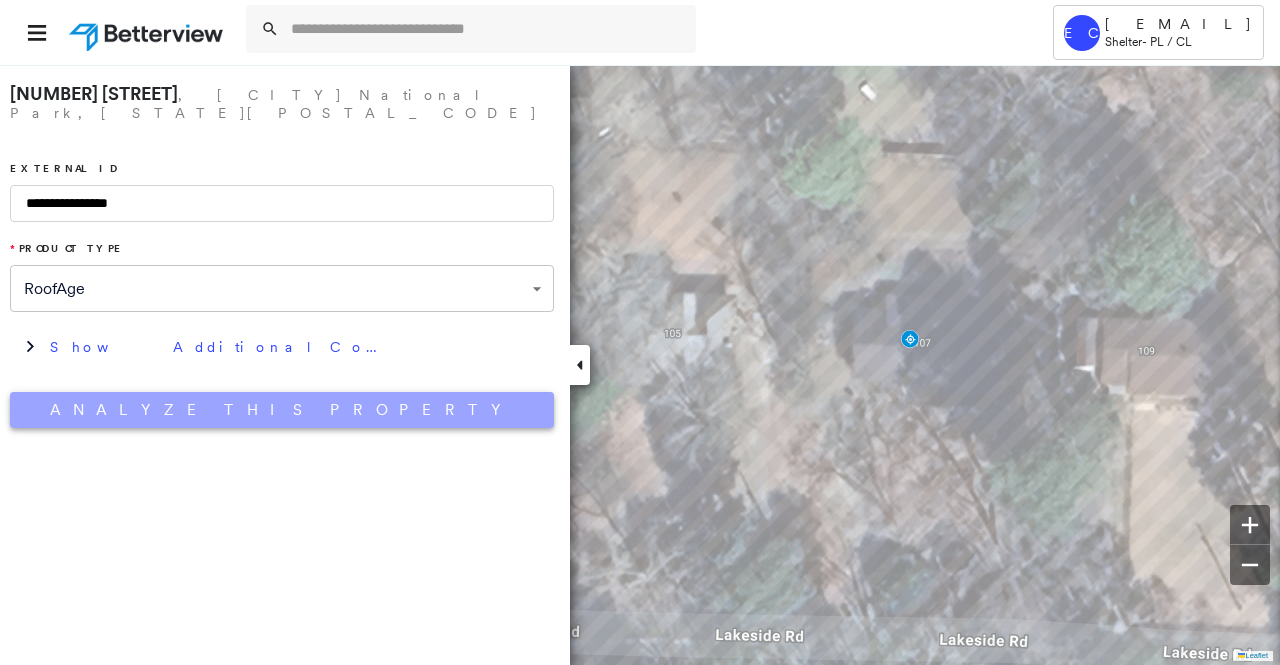 click on "Analyze This Property" at bounding box center (282, 410) 